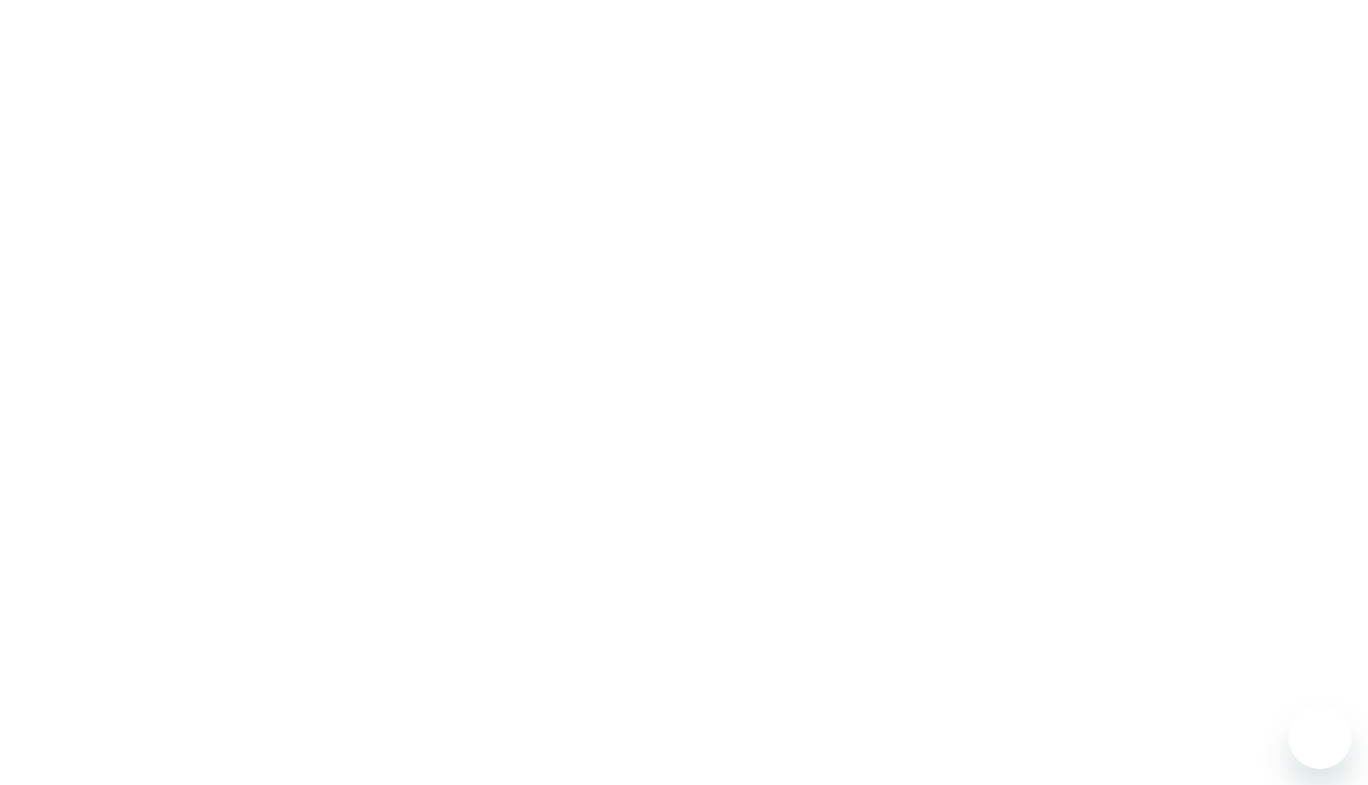 scroll, scrollTop: 0, scrollLeft: 0, axis: both 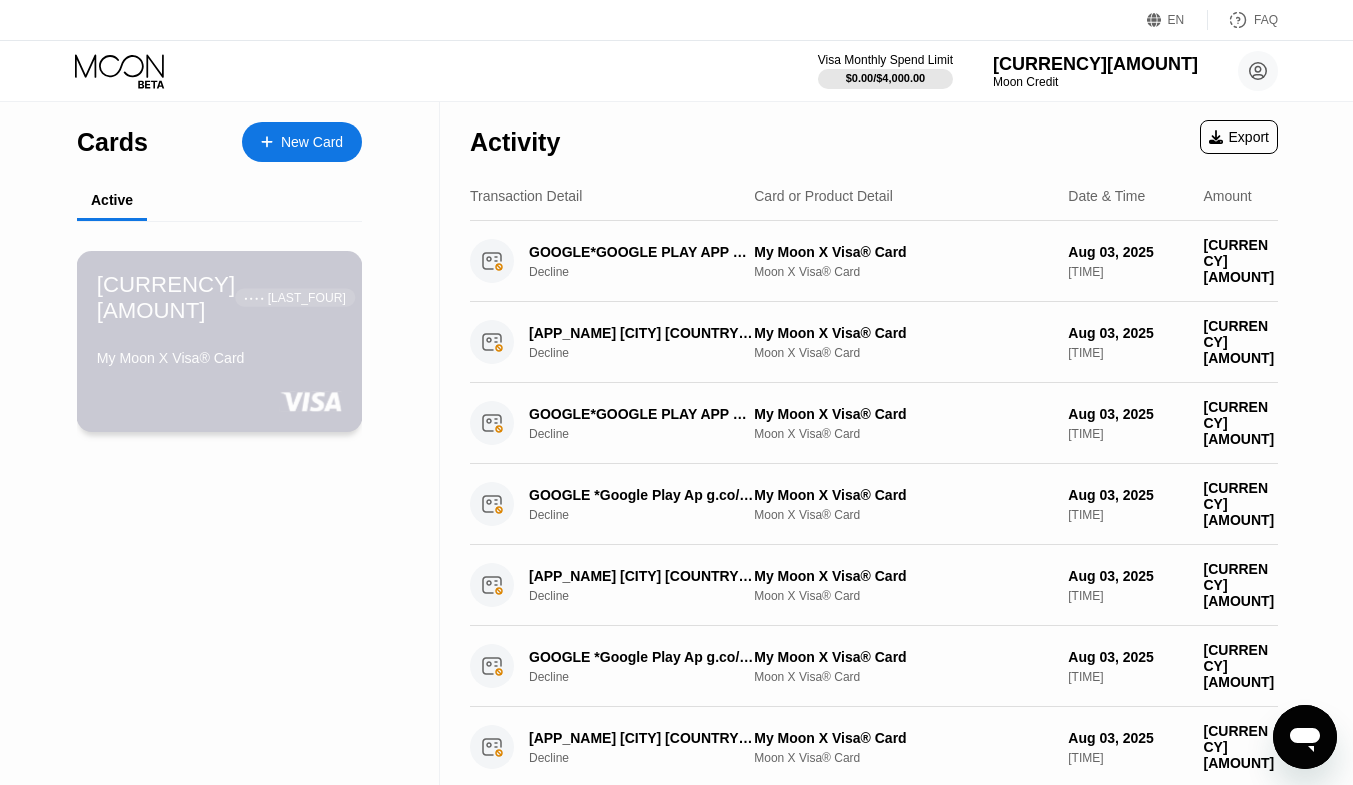click on "My Moon X Visa® Card" at bounding box center (219, 358) 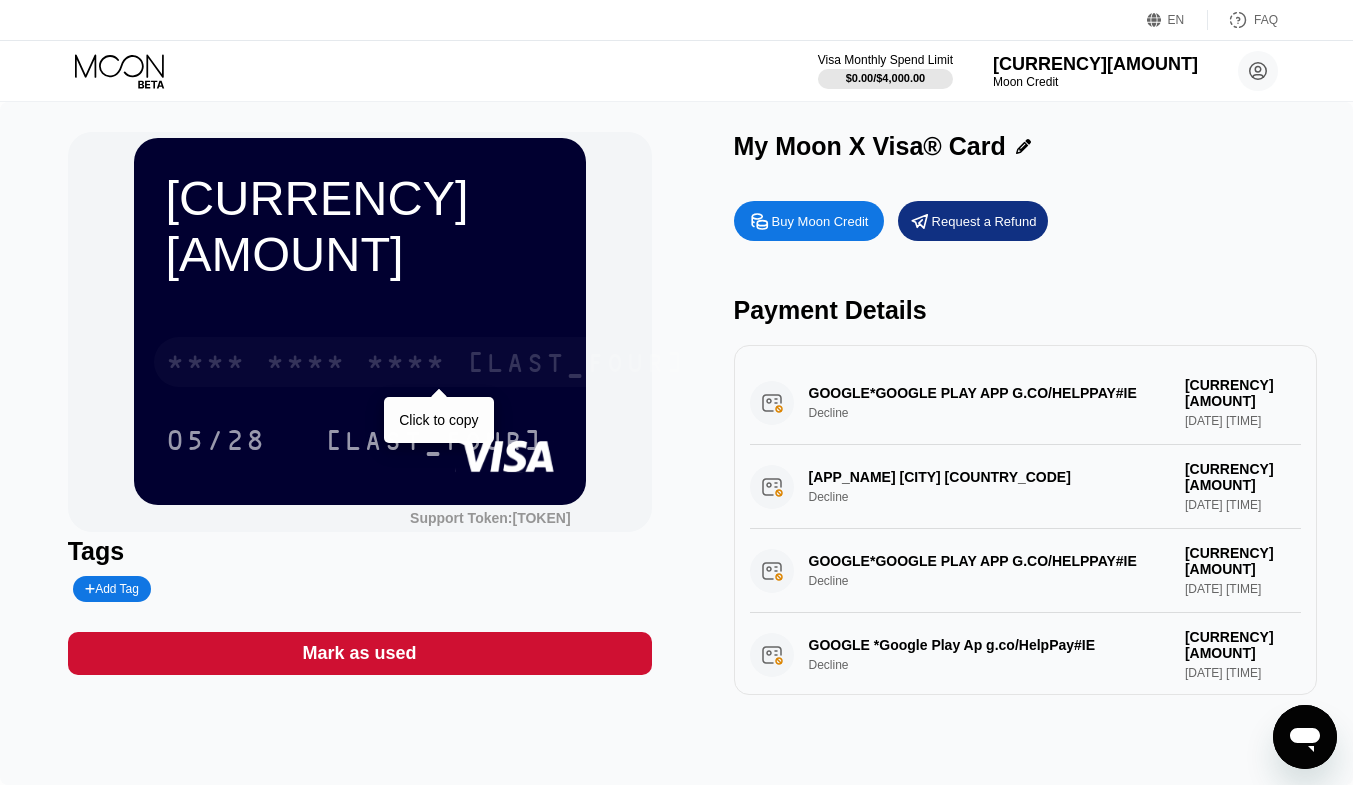 click on "* * * *" at bounding box center [306, 365] 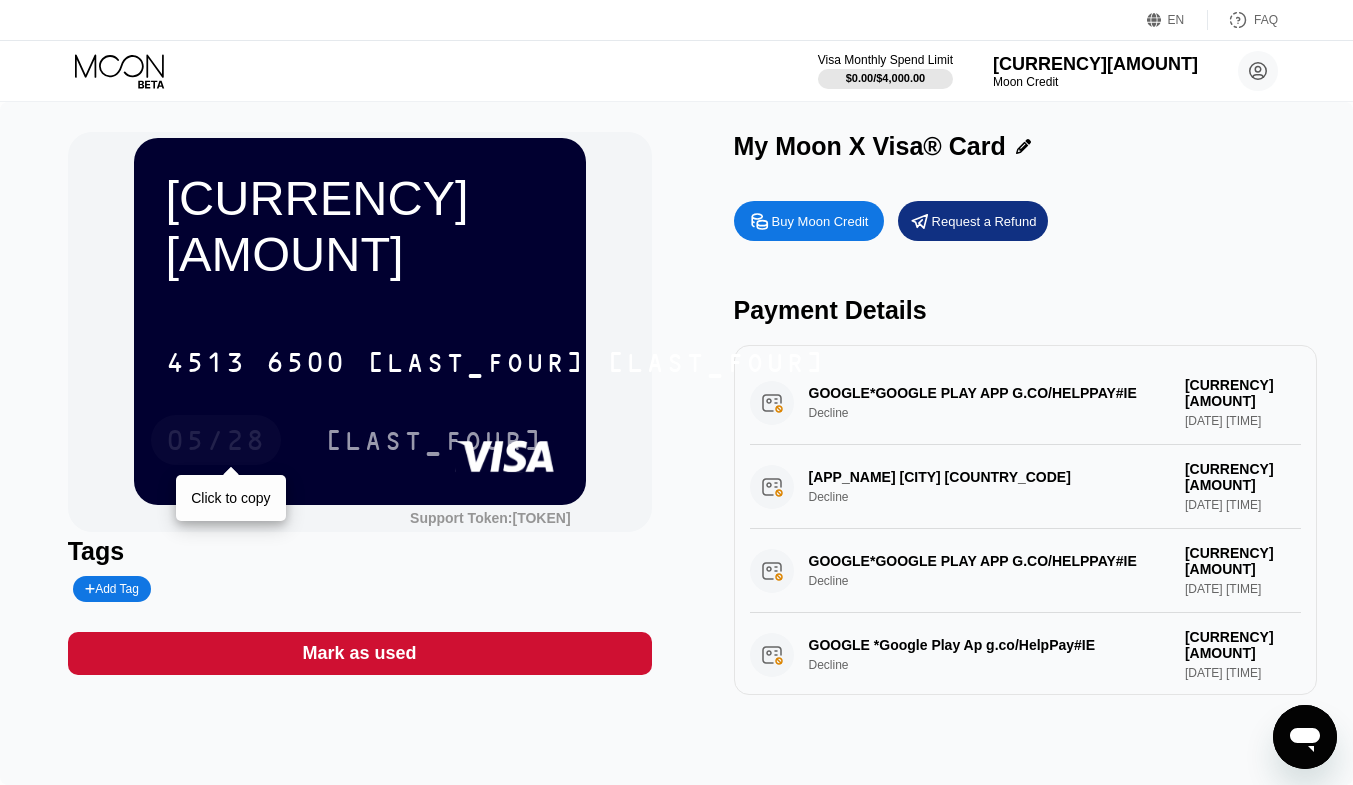 click on "05/28" at bounding box center (216, 443) 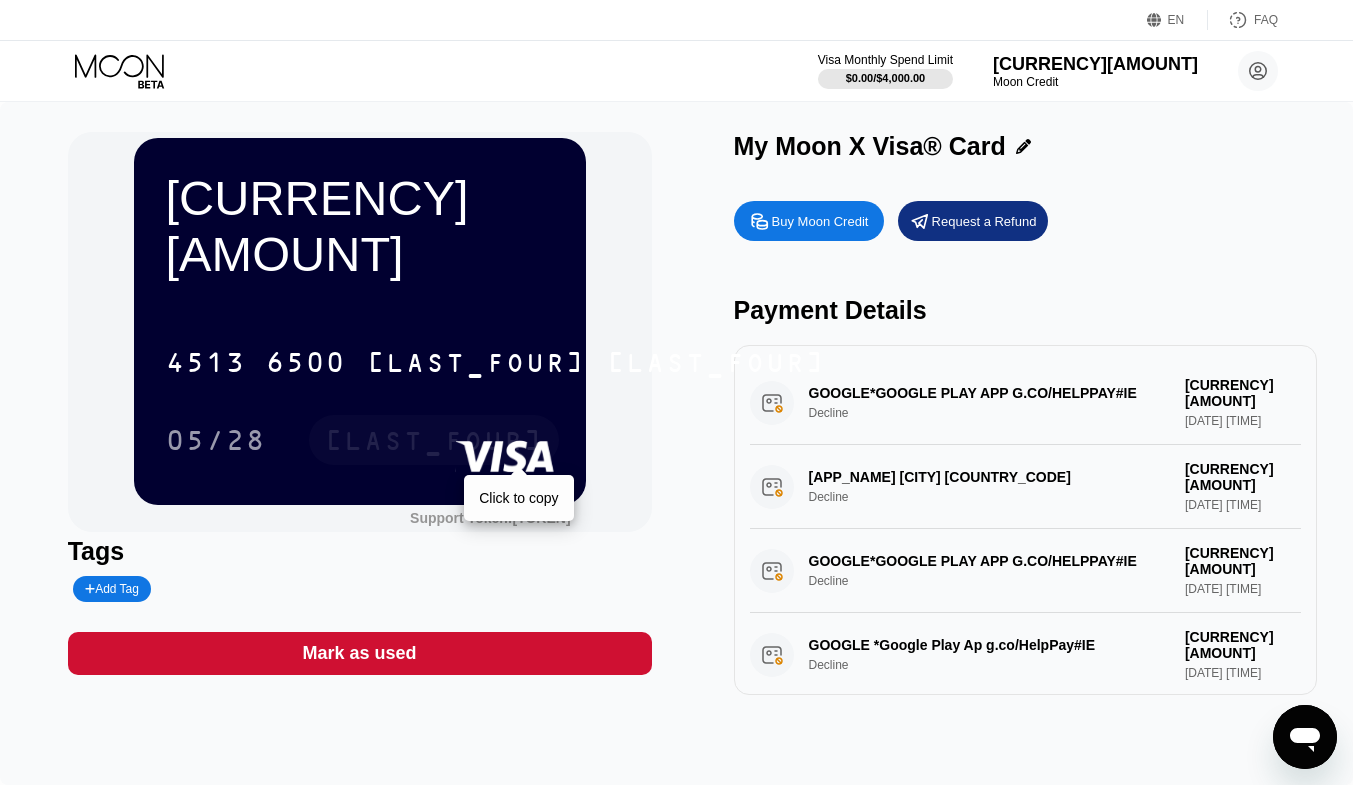 click on "101" at bounding box center [434, 443] 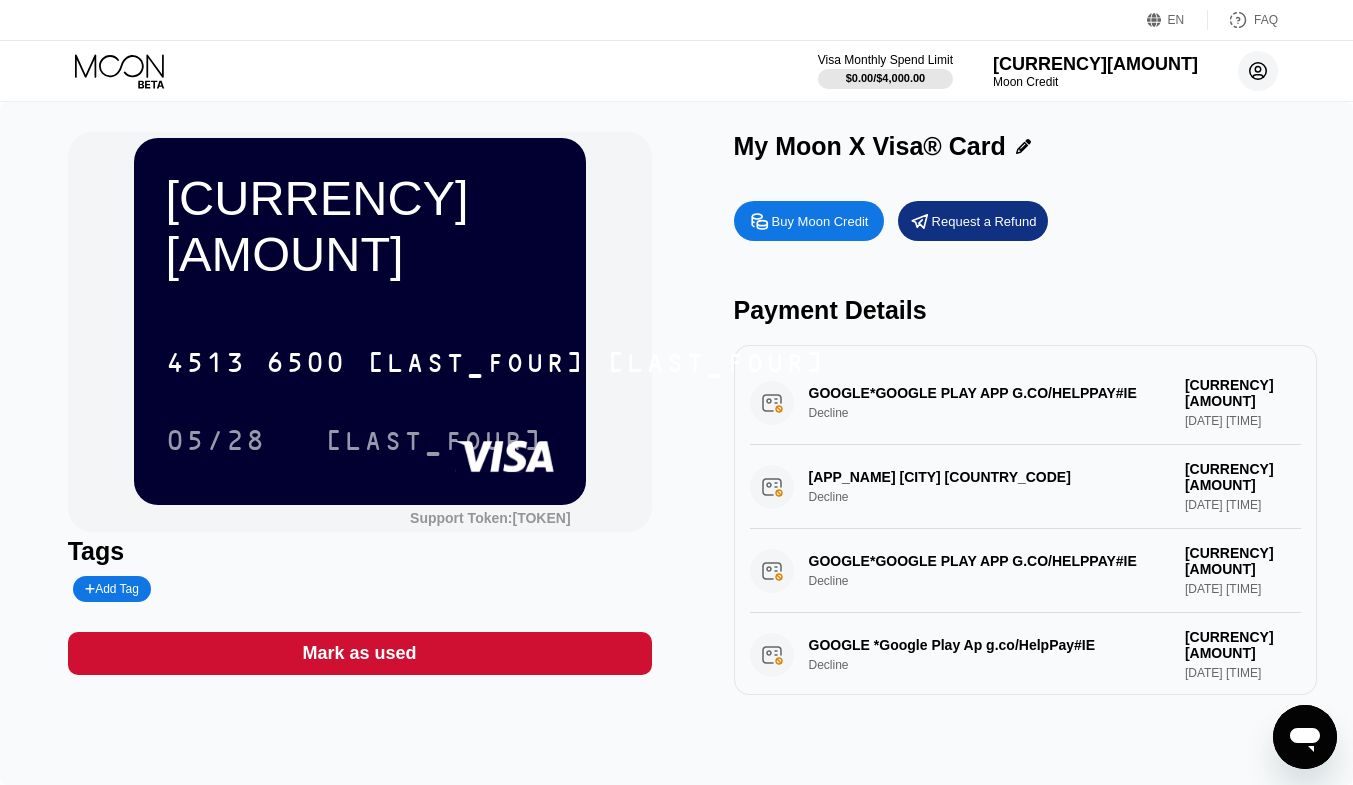 click 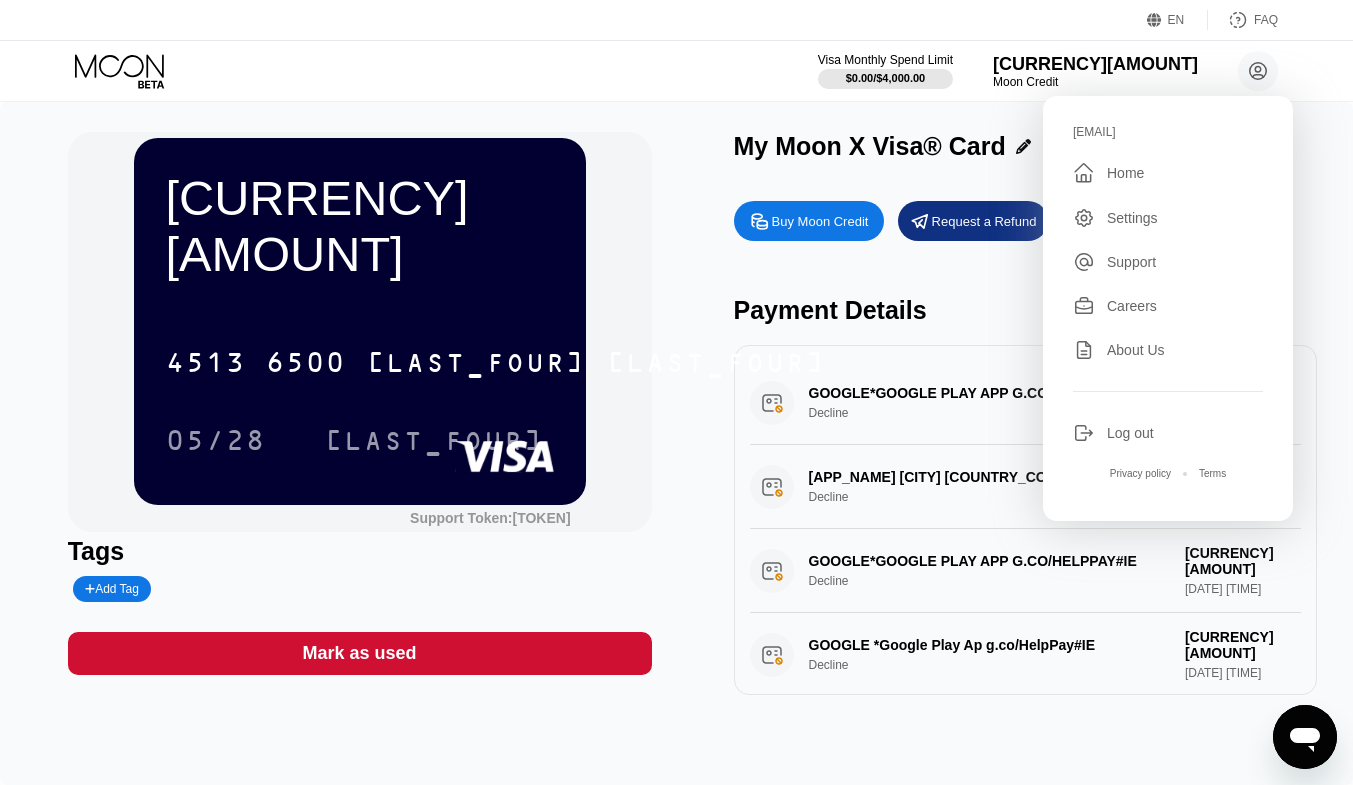click on "My Moon X Visa® Card" at bounding box center (870, 146) 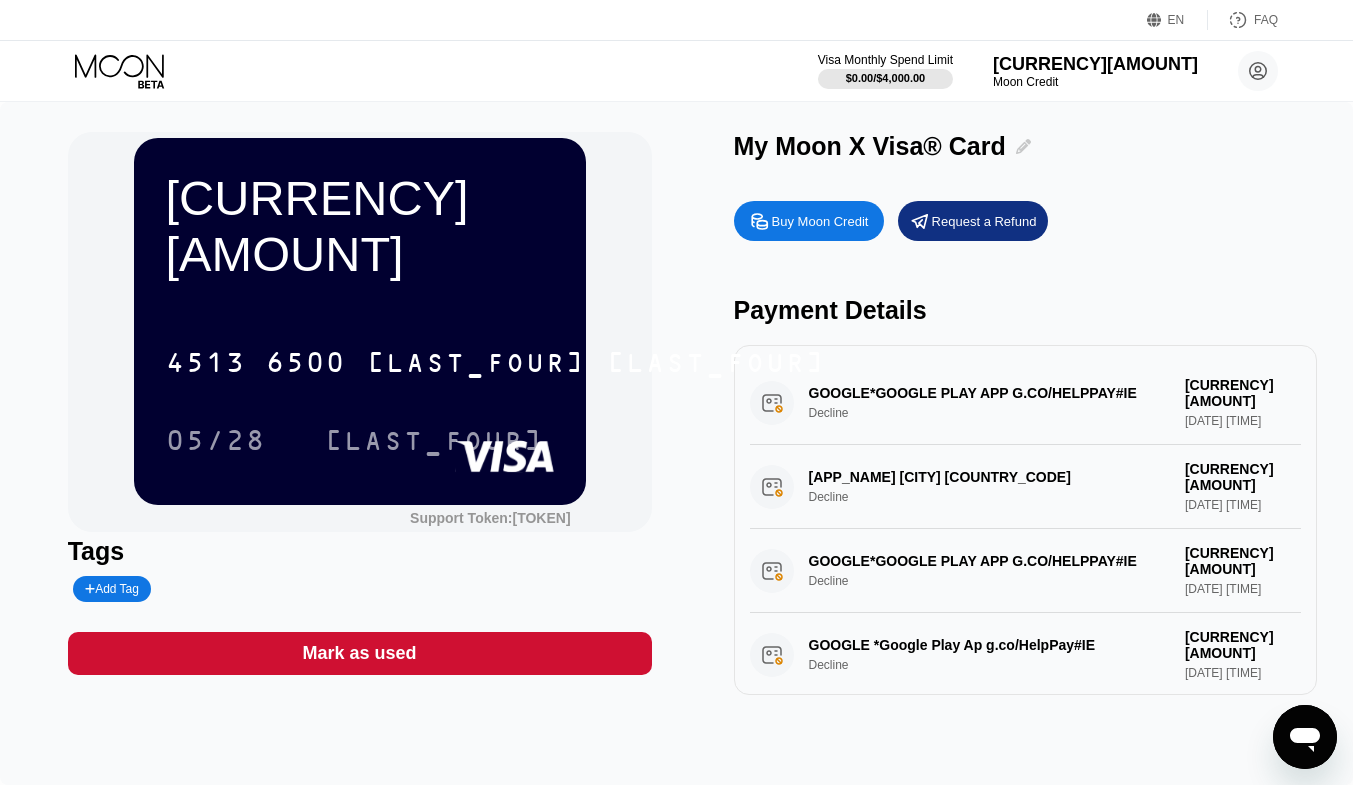 click 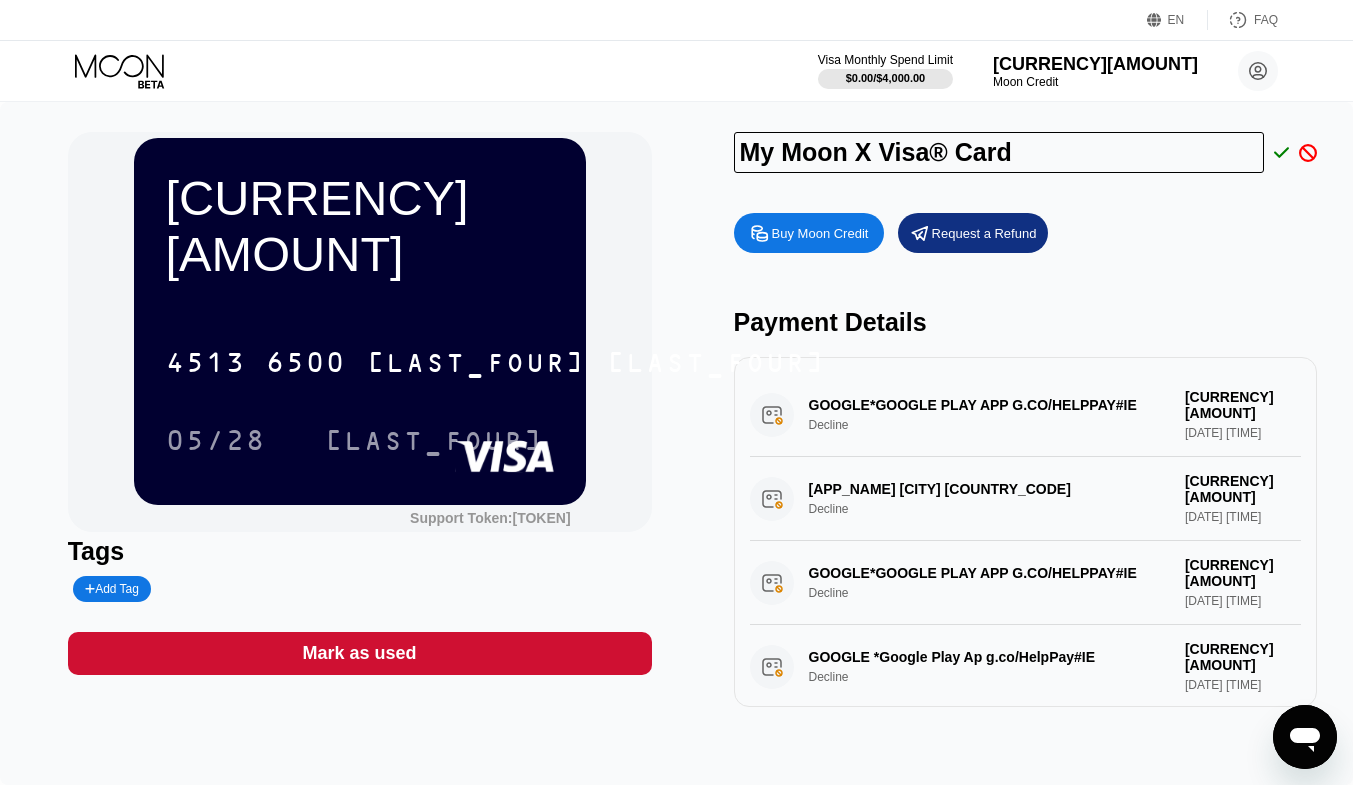 click on "My Moon X Visa® Card" at bounding box center (999, 152) 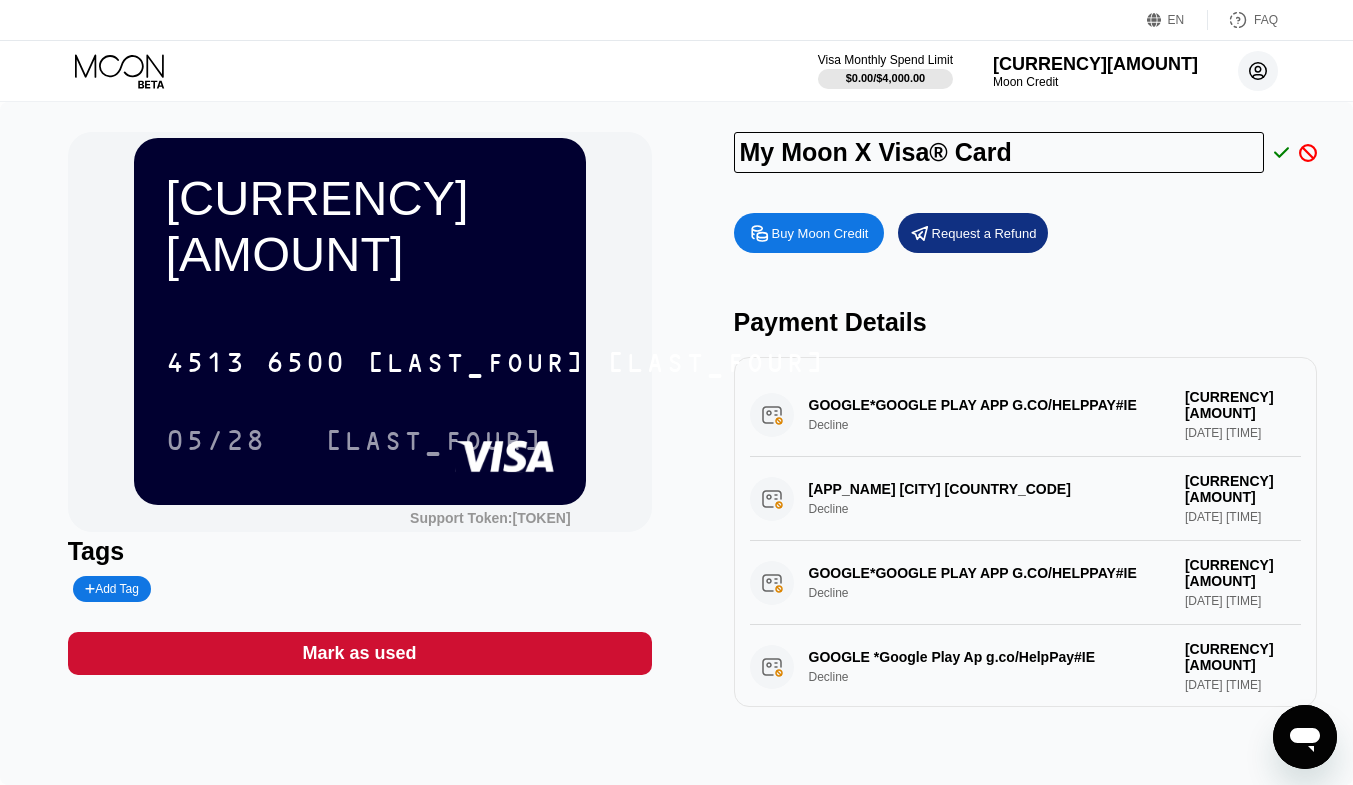 click 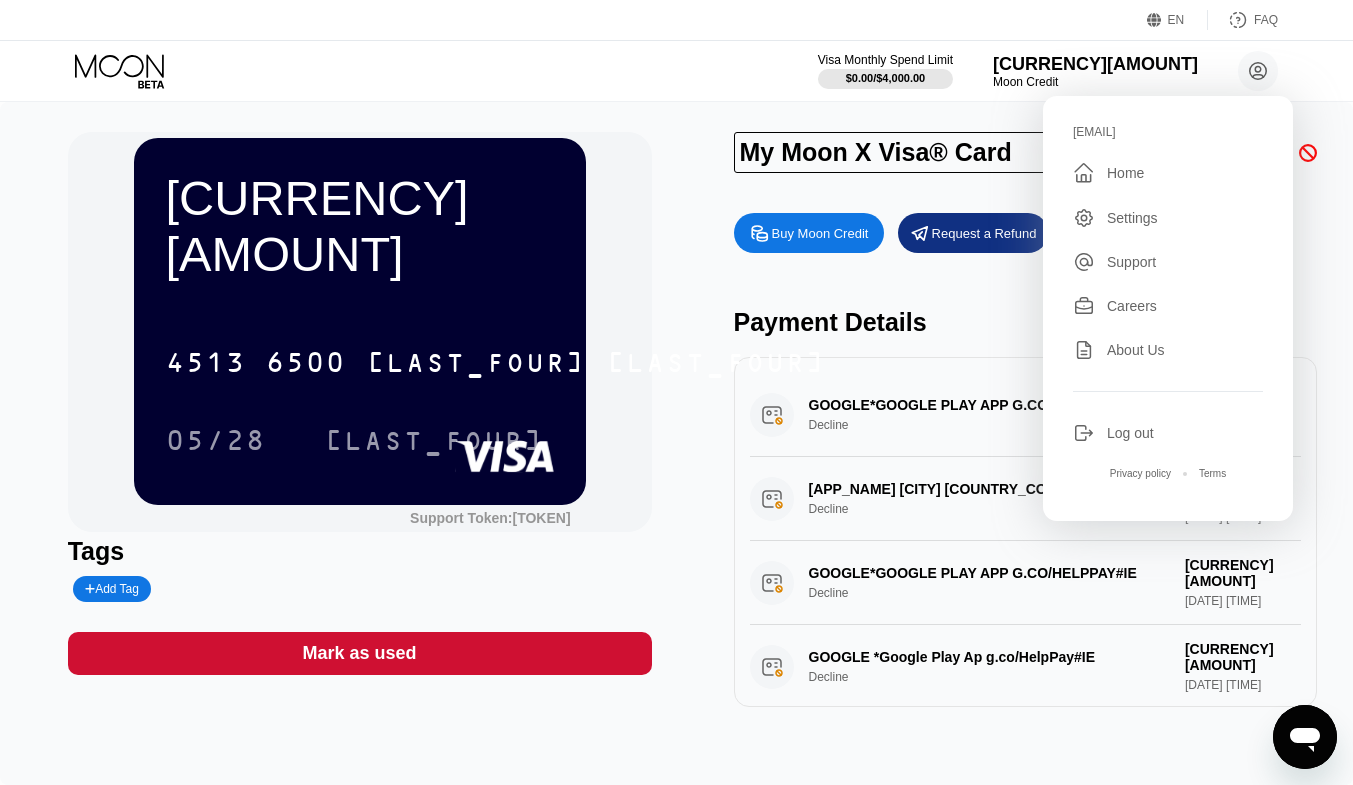 click on "Settings" at bounding box center (1132, 218) 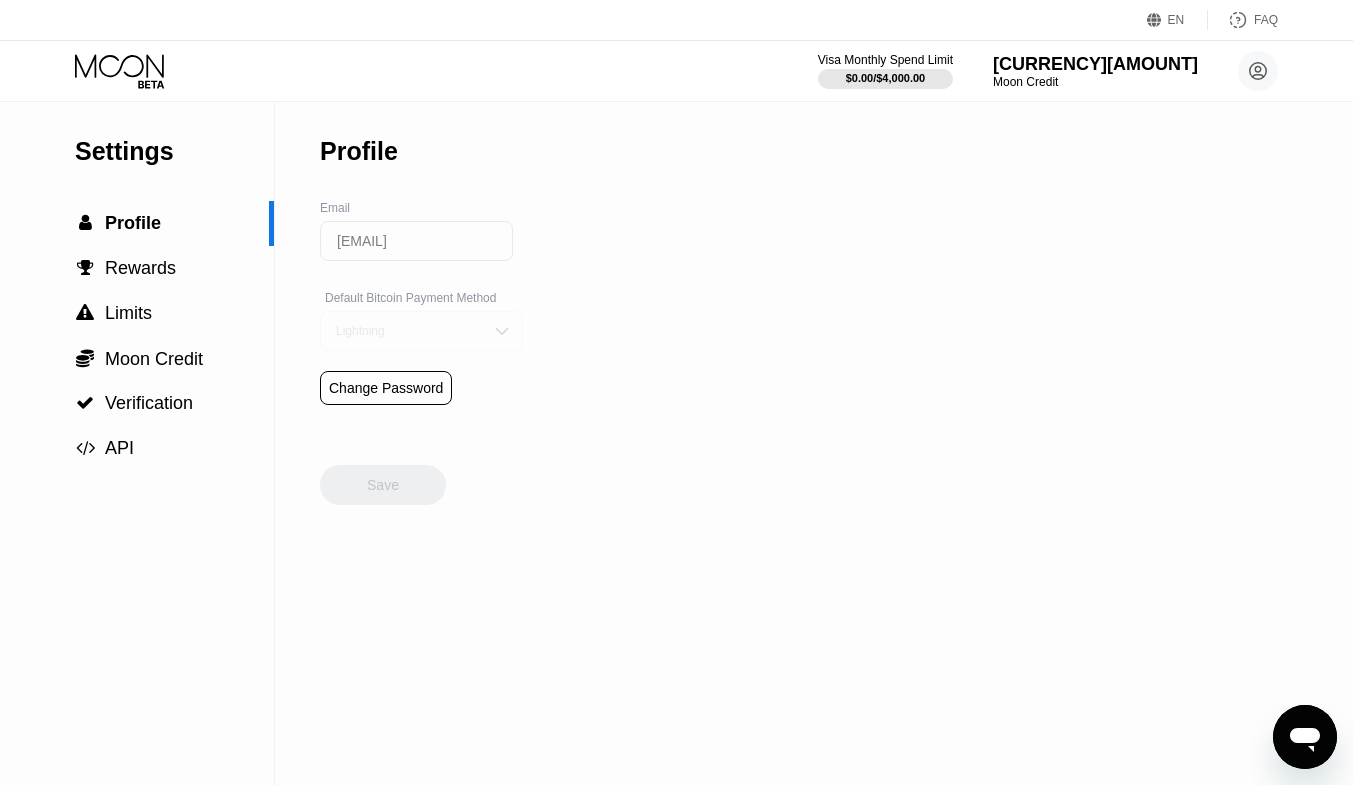 click at bounding box center (502, 331) 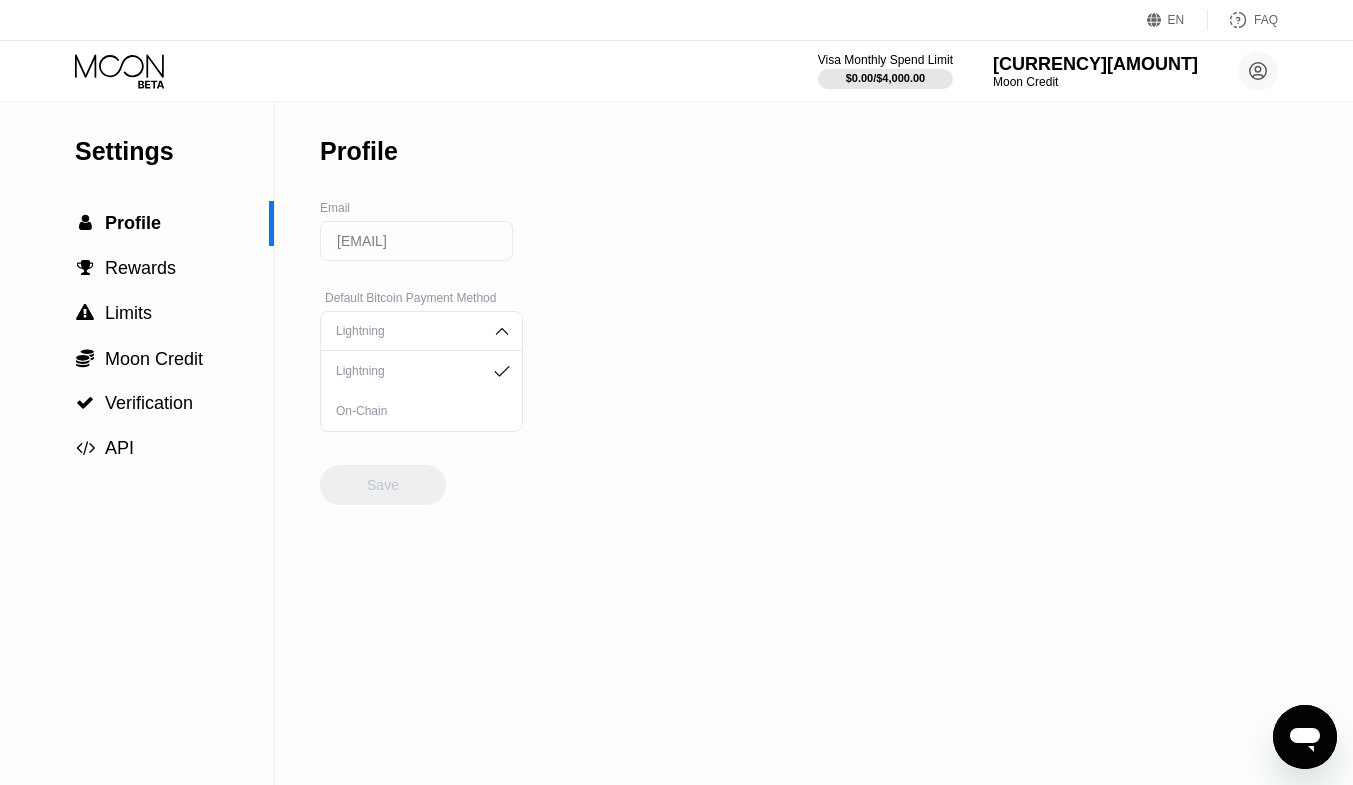 click on "Lightning" at bounding box center (406, 371) 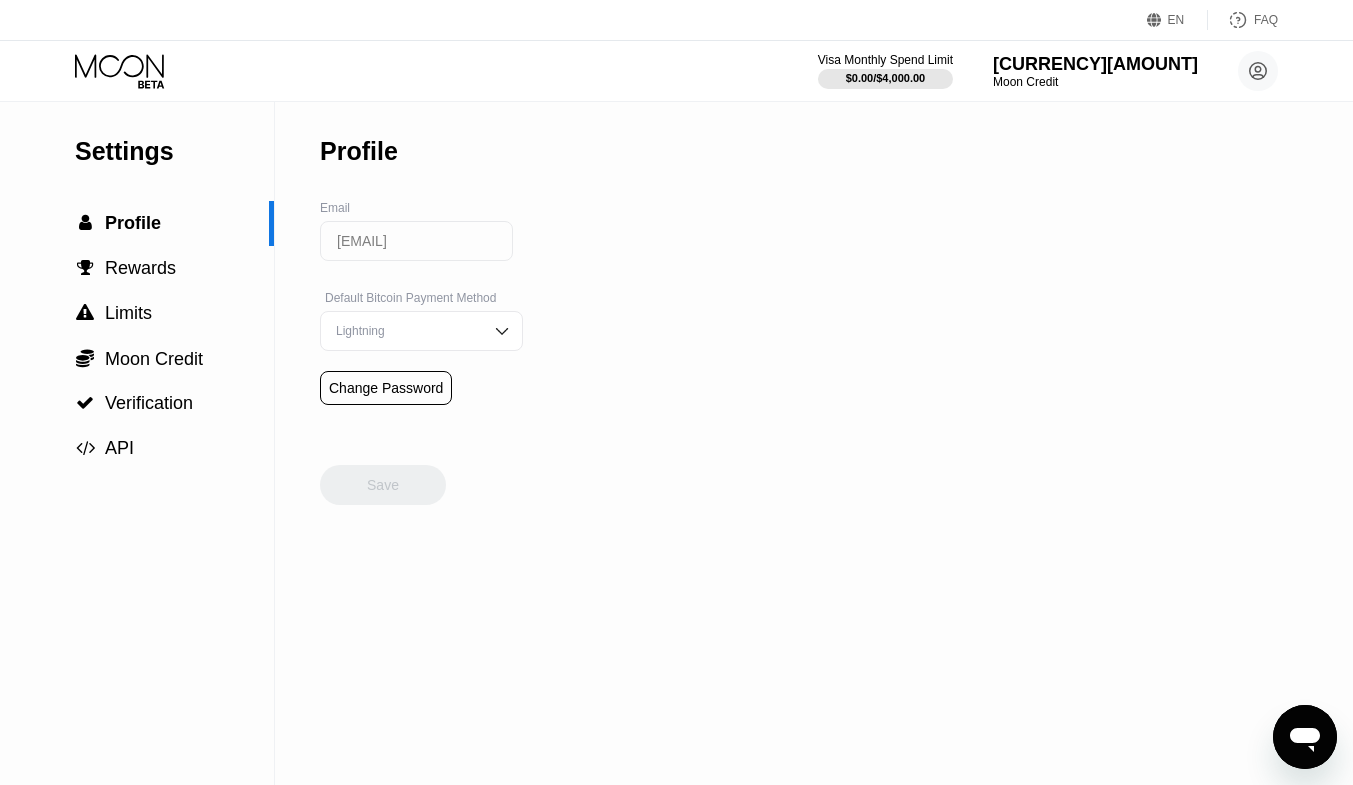 click on "[EMAIL]" at bounding box center (416, 241) 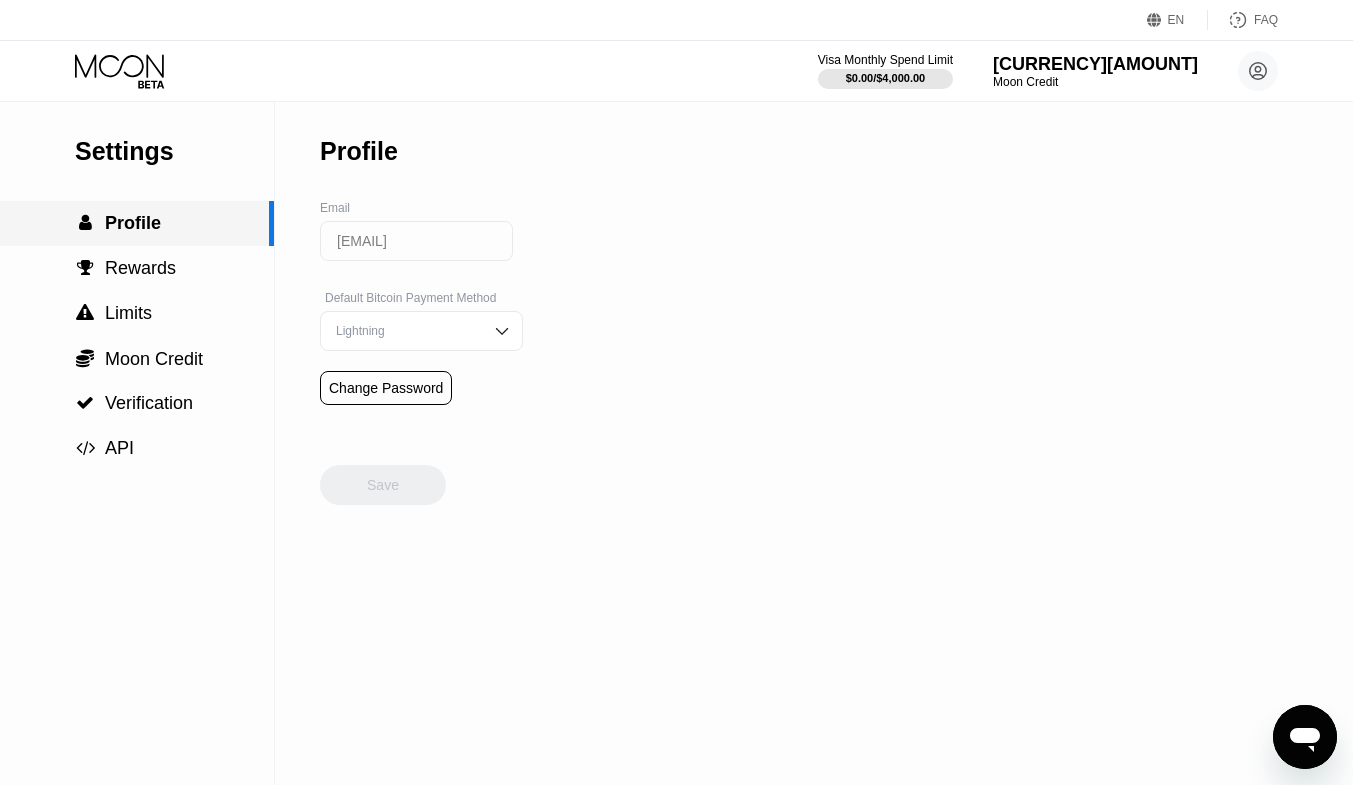 click on "Profile" at bounding box center (133, 223) 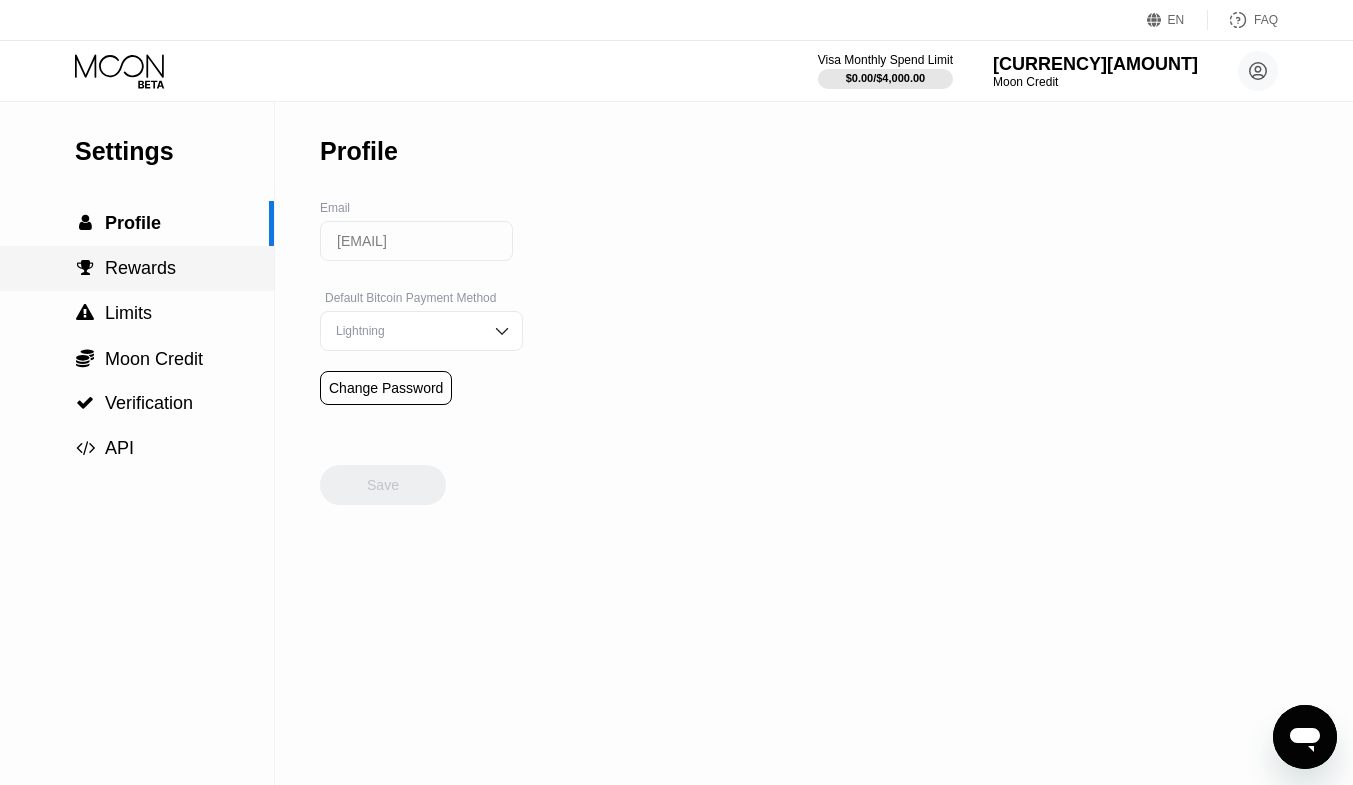 click on "Rewards" at bounding box center [140, 268] 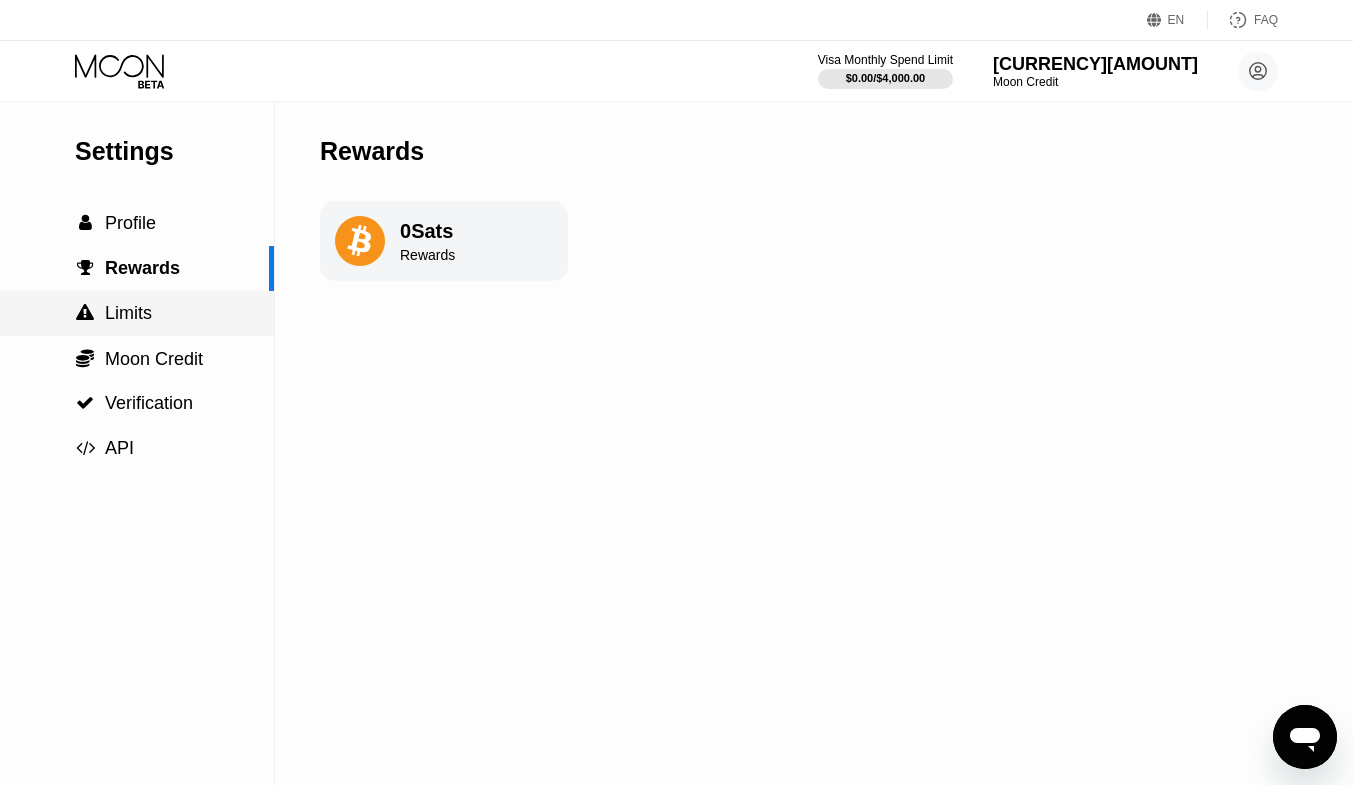 click on "Limits" at bounding box center [128, 313] 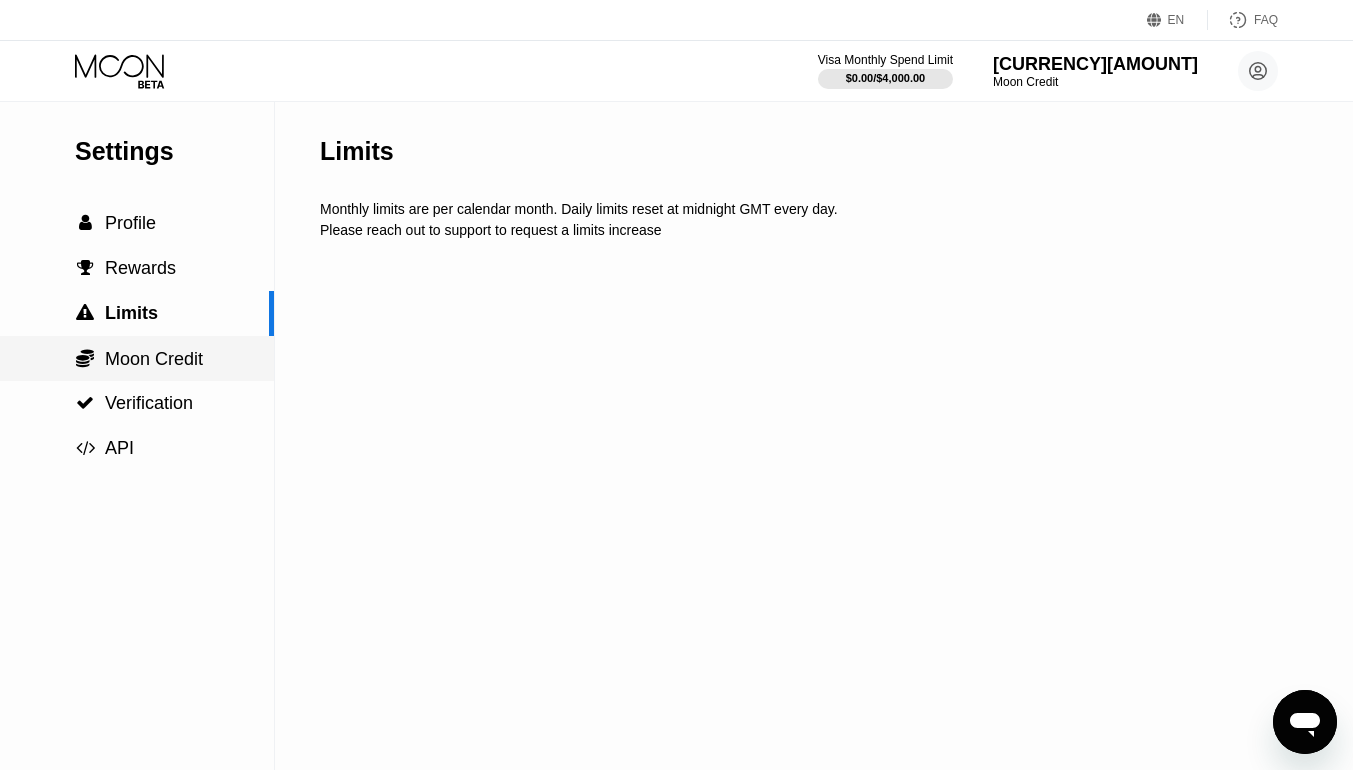 click on "Moon Credit" at bounding box center [154, 359] 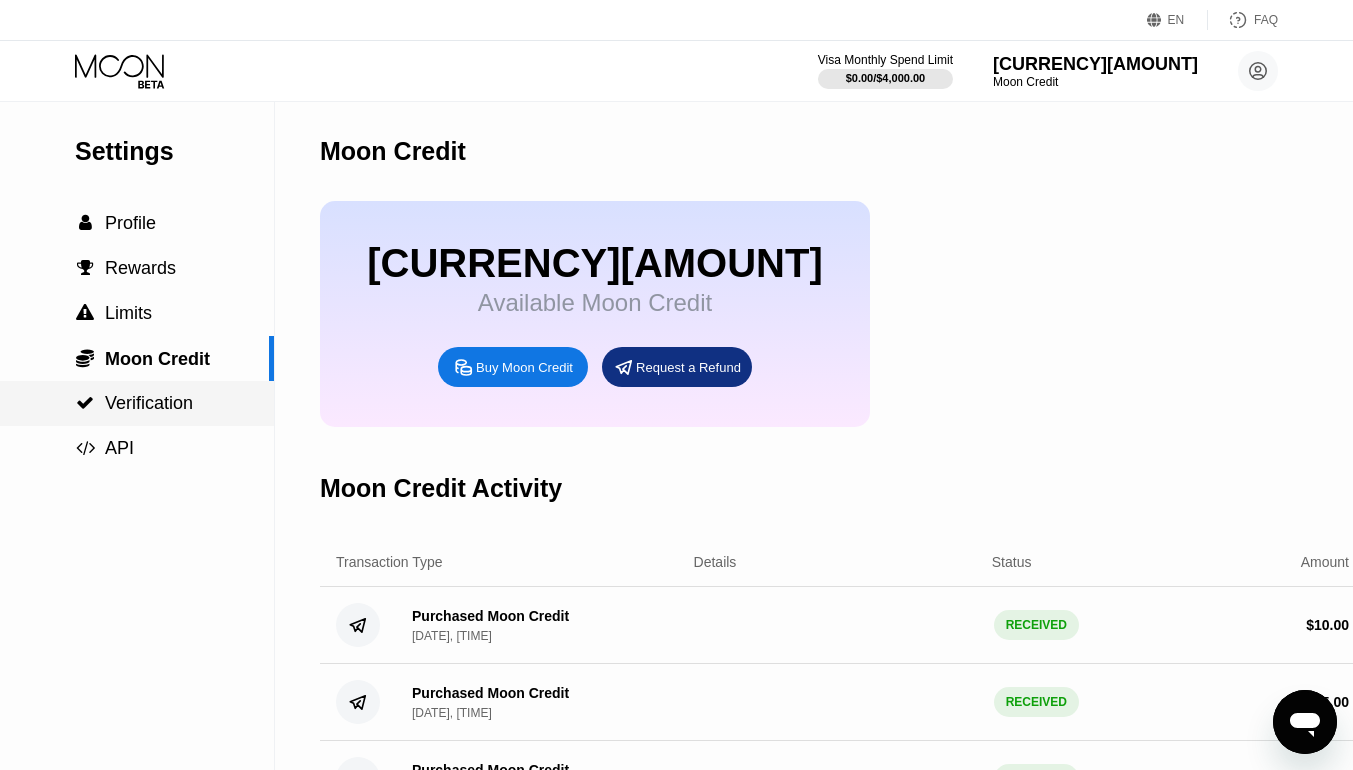 click on "Verification" at bounding box center [149, 403] 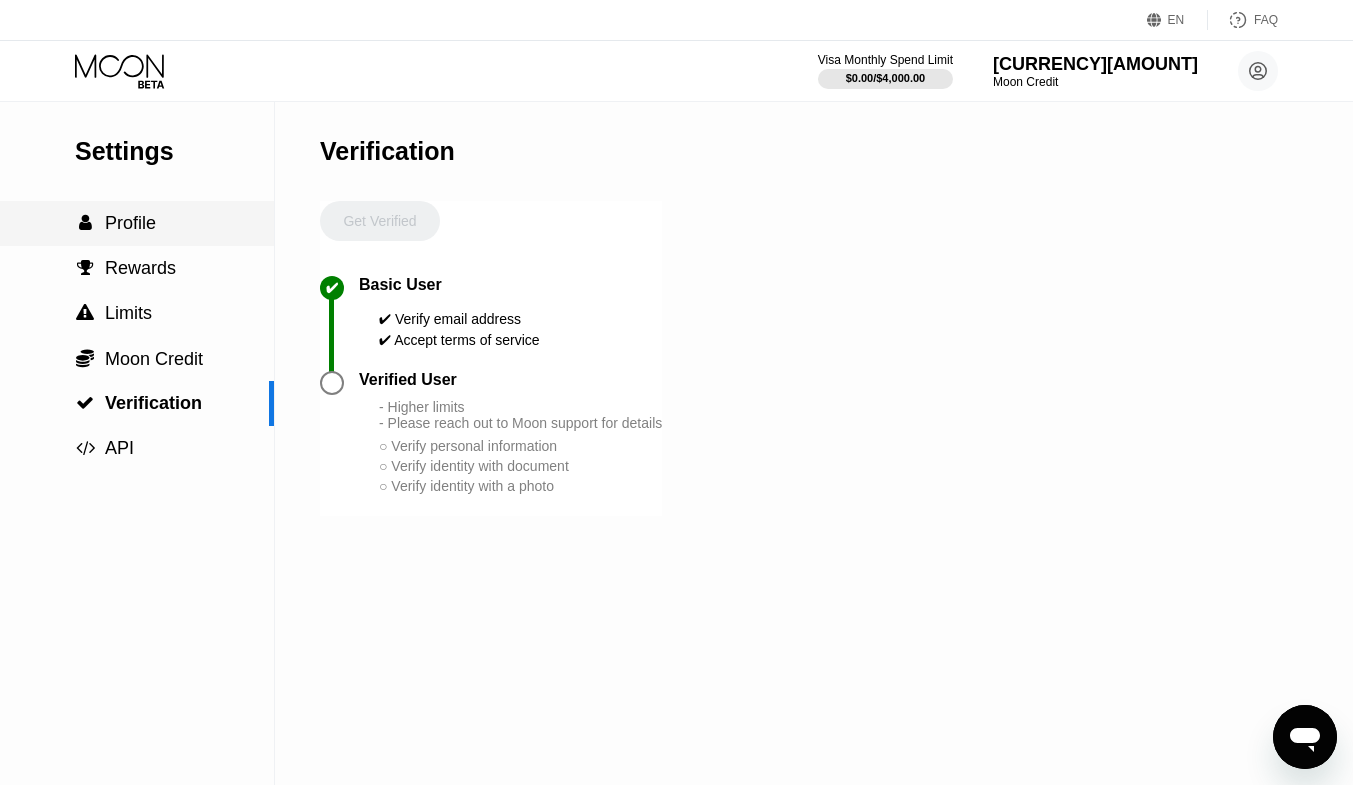 click on "Profile" at bounding box center [130, 223] 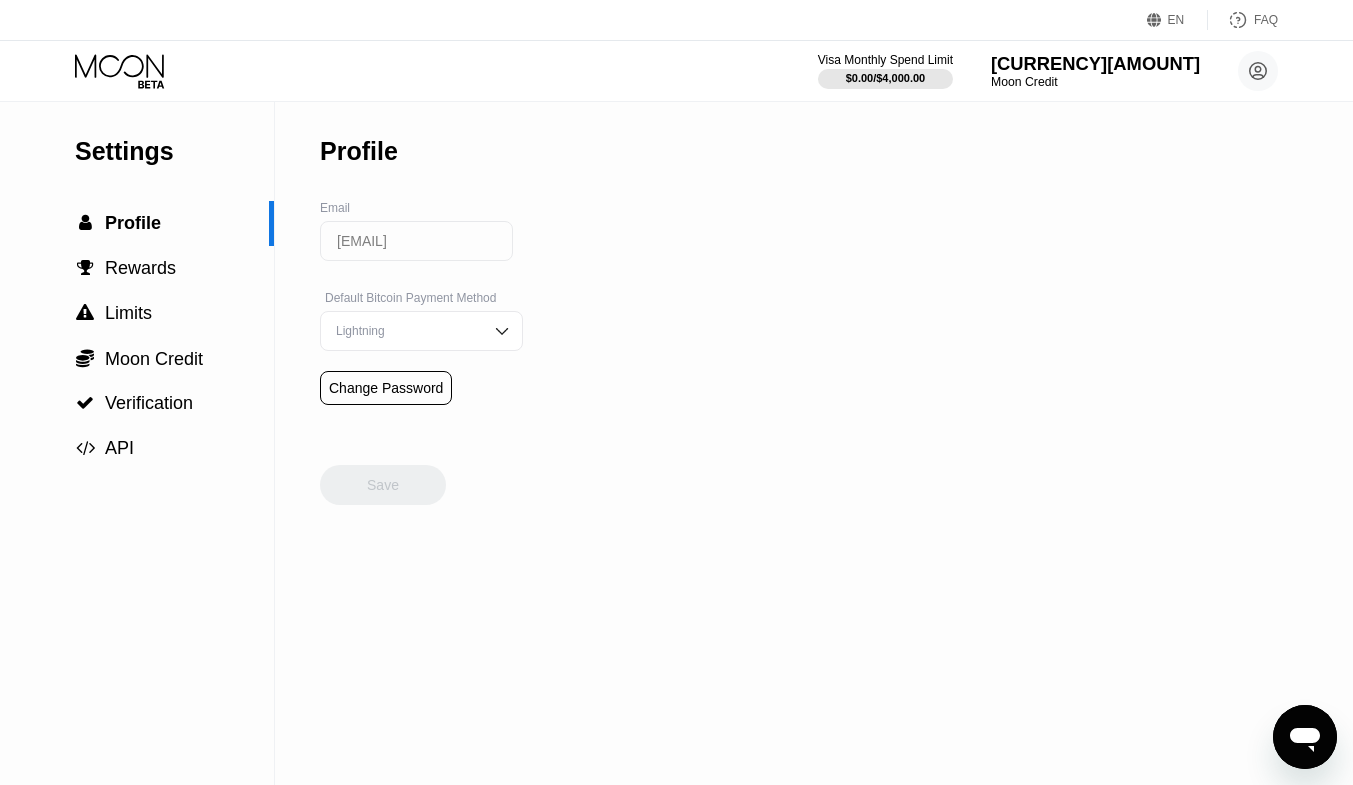 click on "Moon Credit" at bounding box center (1095, 82) 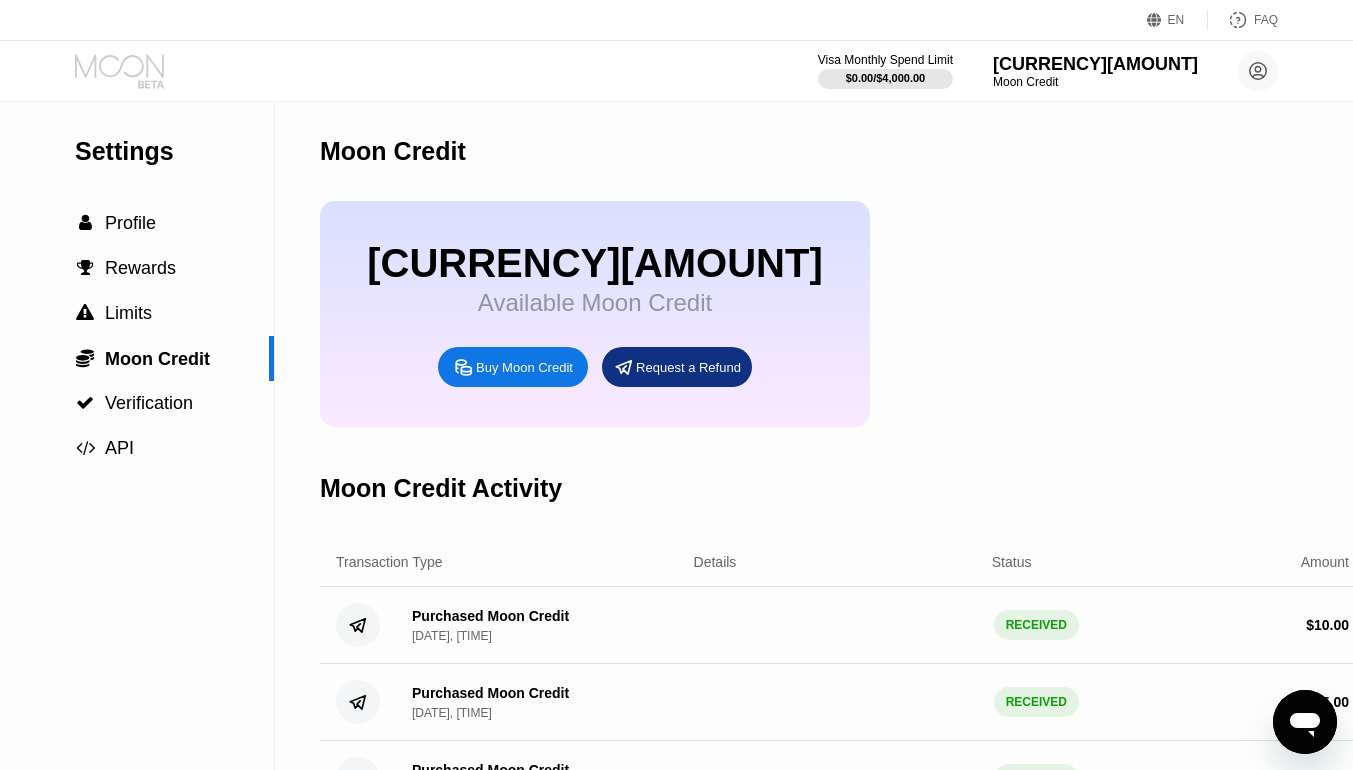 click 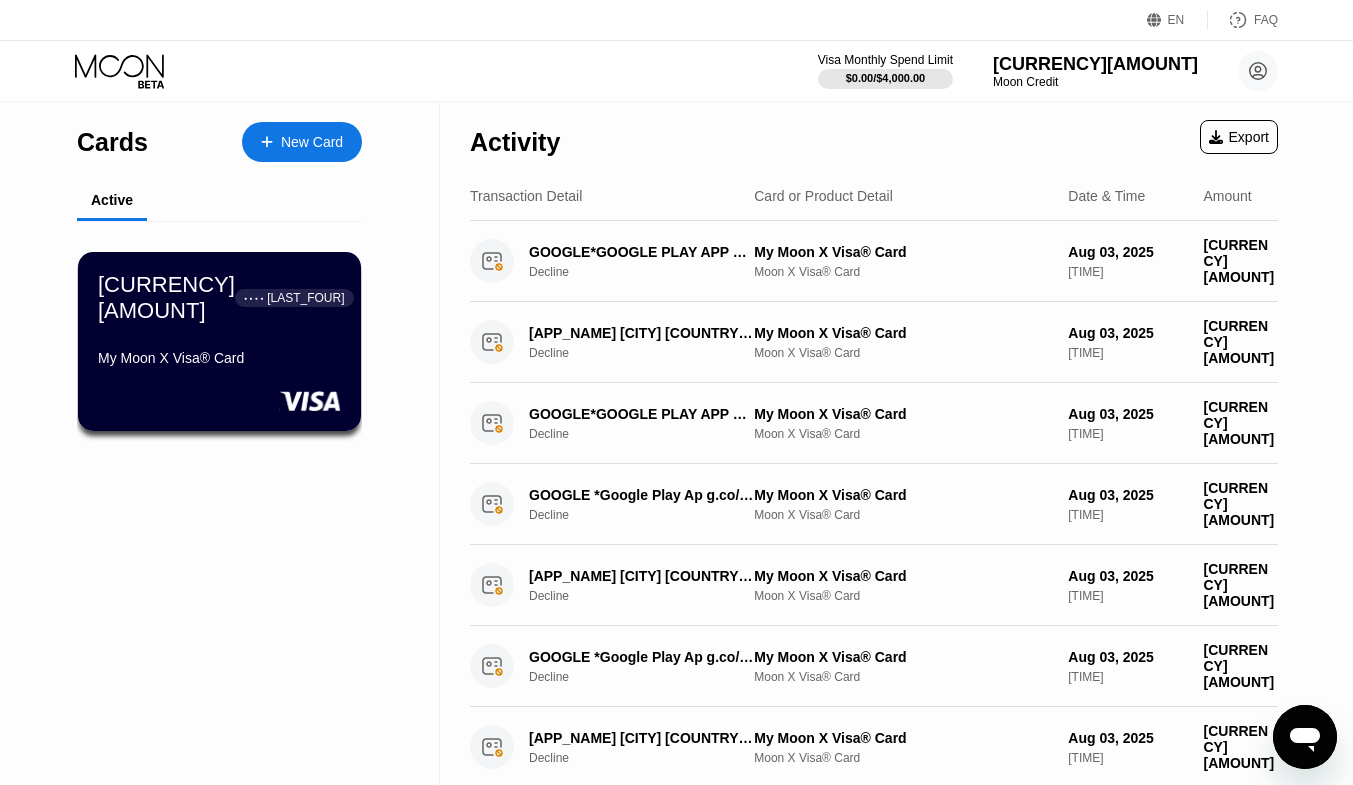 click on "My Moon X Visa® Card" at bounding box center (219, 358) 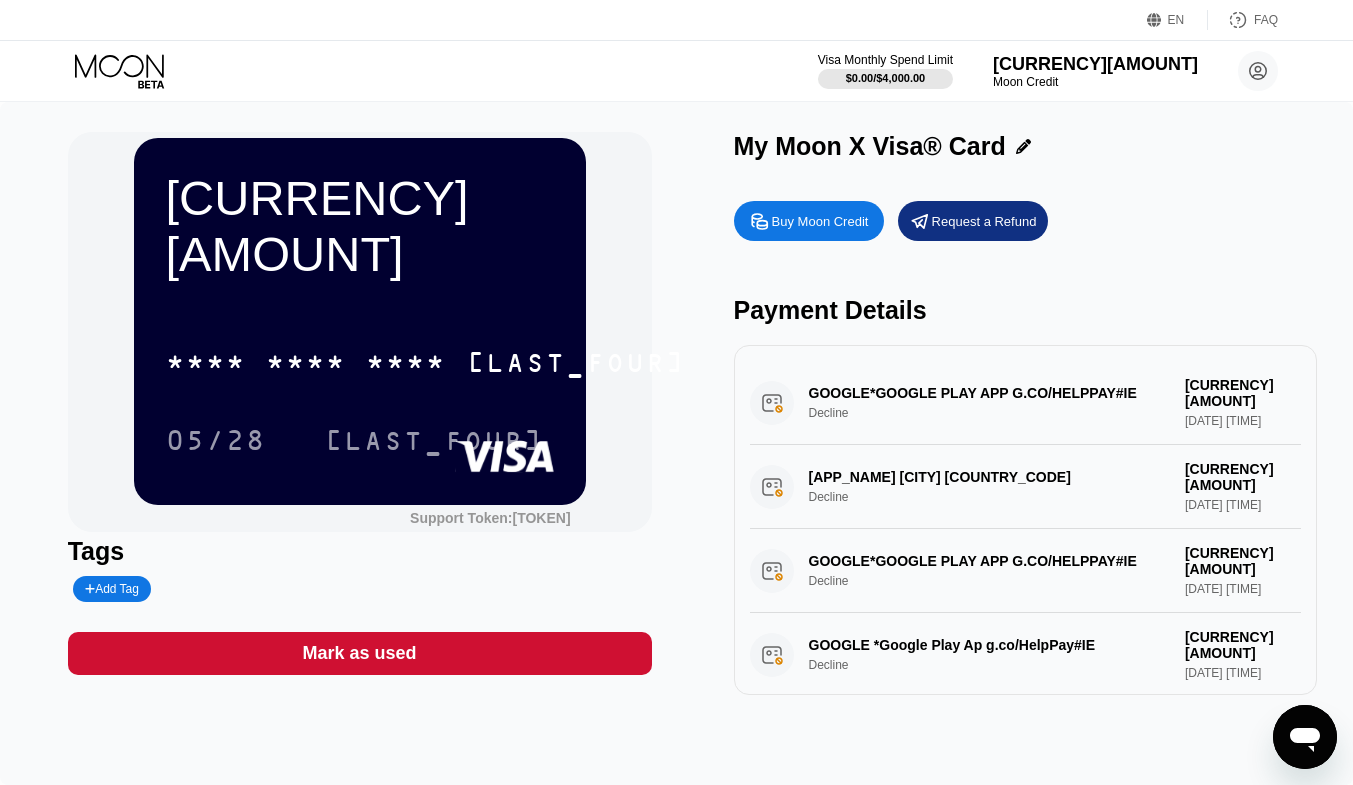 drag, startPoint x: 1051, startPoint y: 150, endPoint x: 756, endPoint y: 151, distance: 295.0017 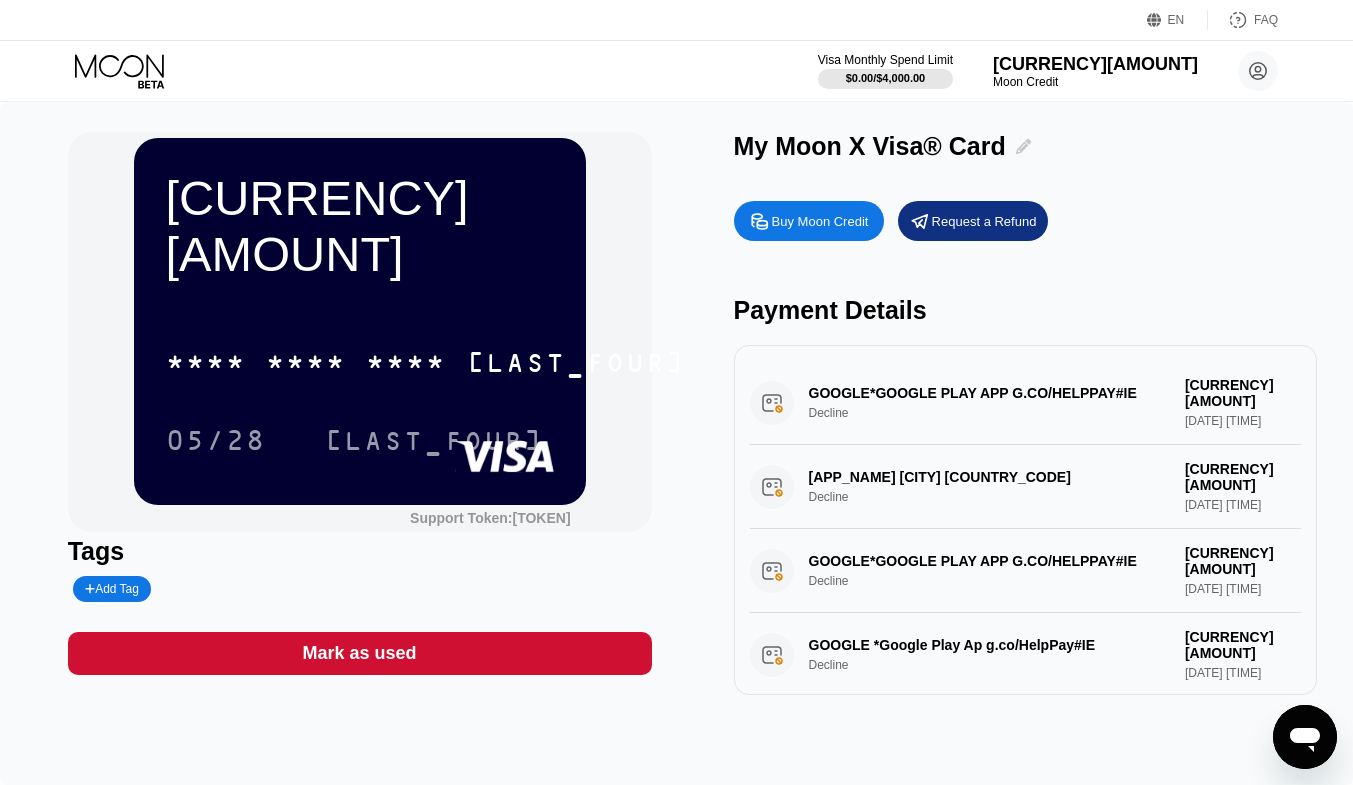 click 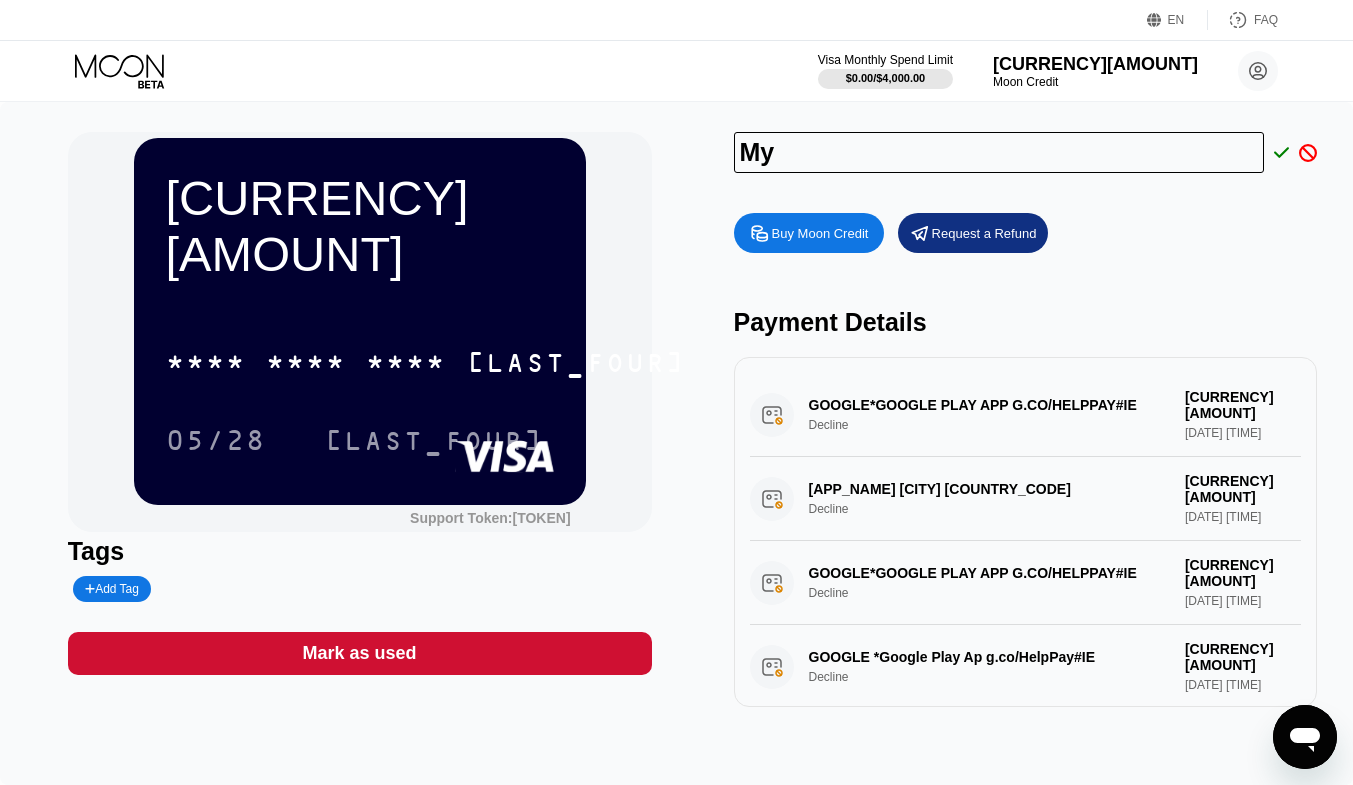 type on "M" 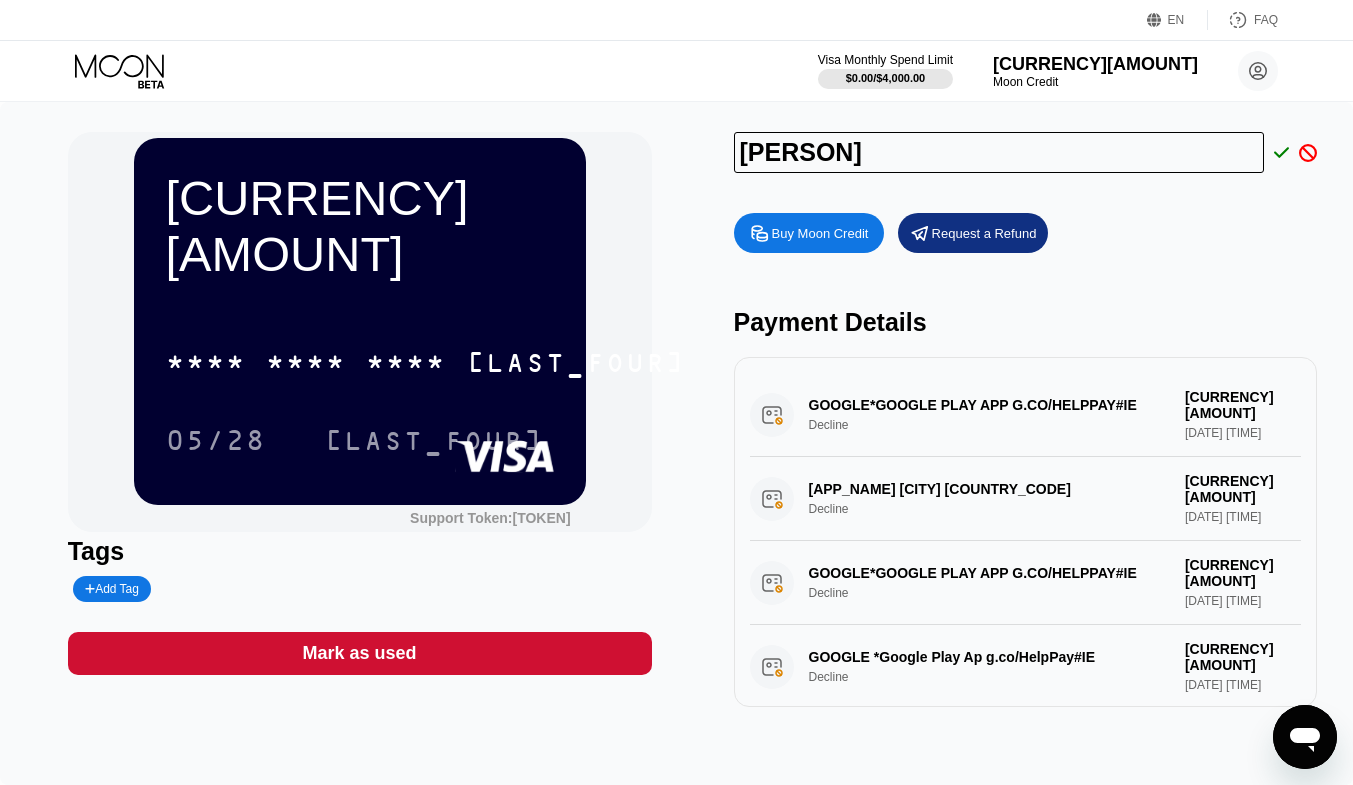 type on "[FIRST]" 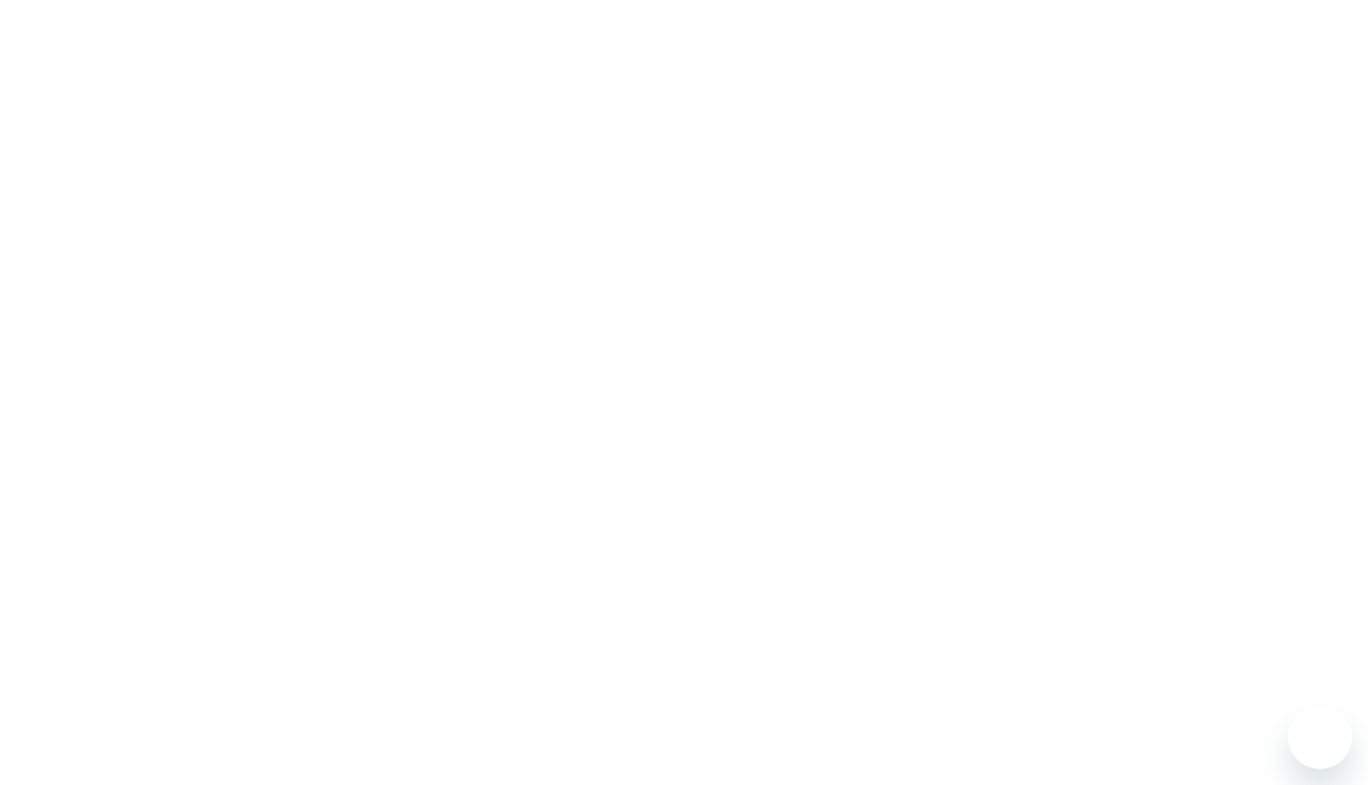 scroll, scrollTop: 0, scrollLeft: 0, axis: both 